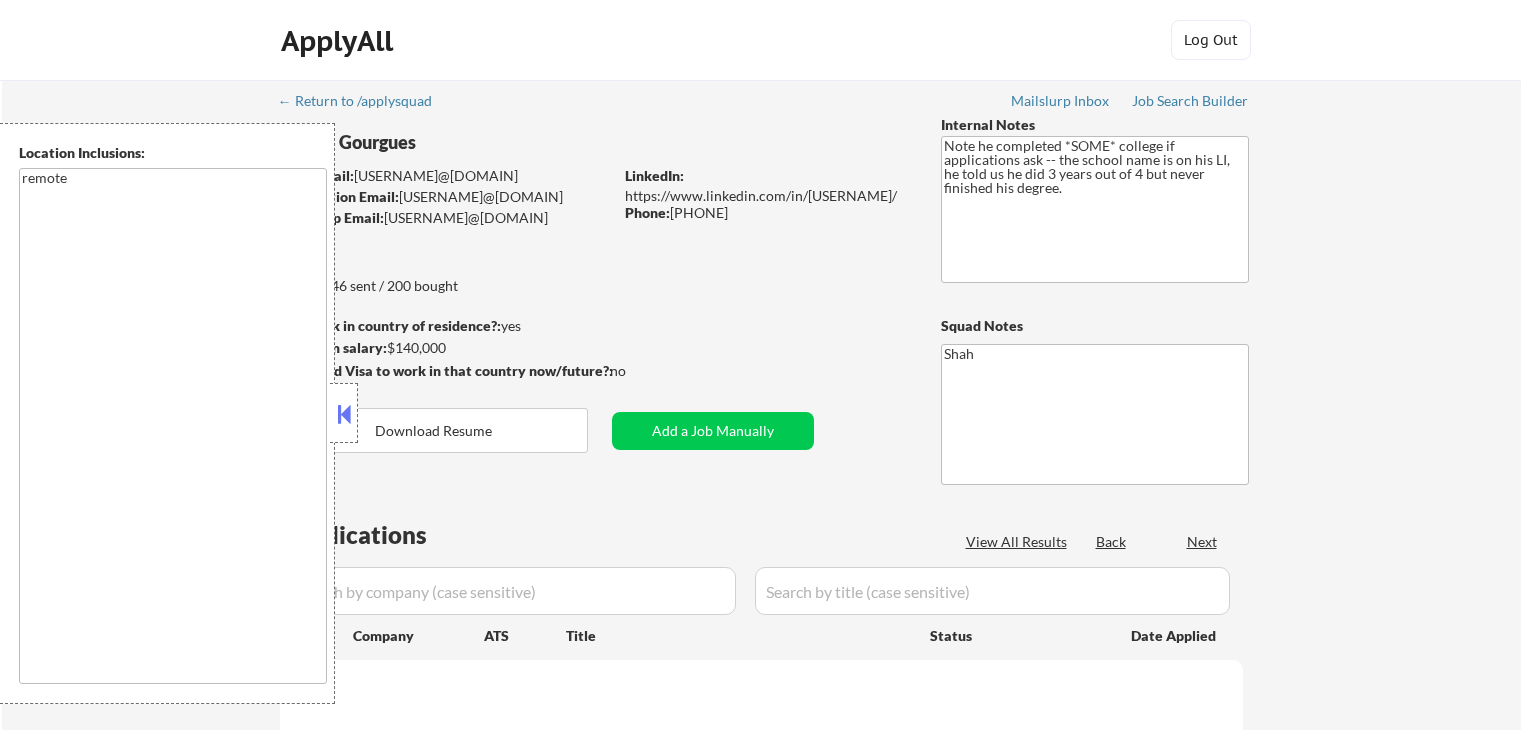 scroll, scrollTop: 0, scrollLeft: 0, axis: both 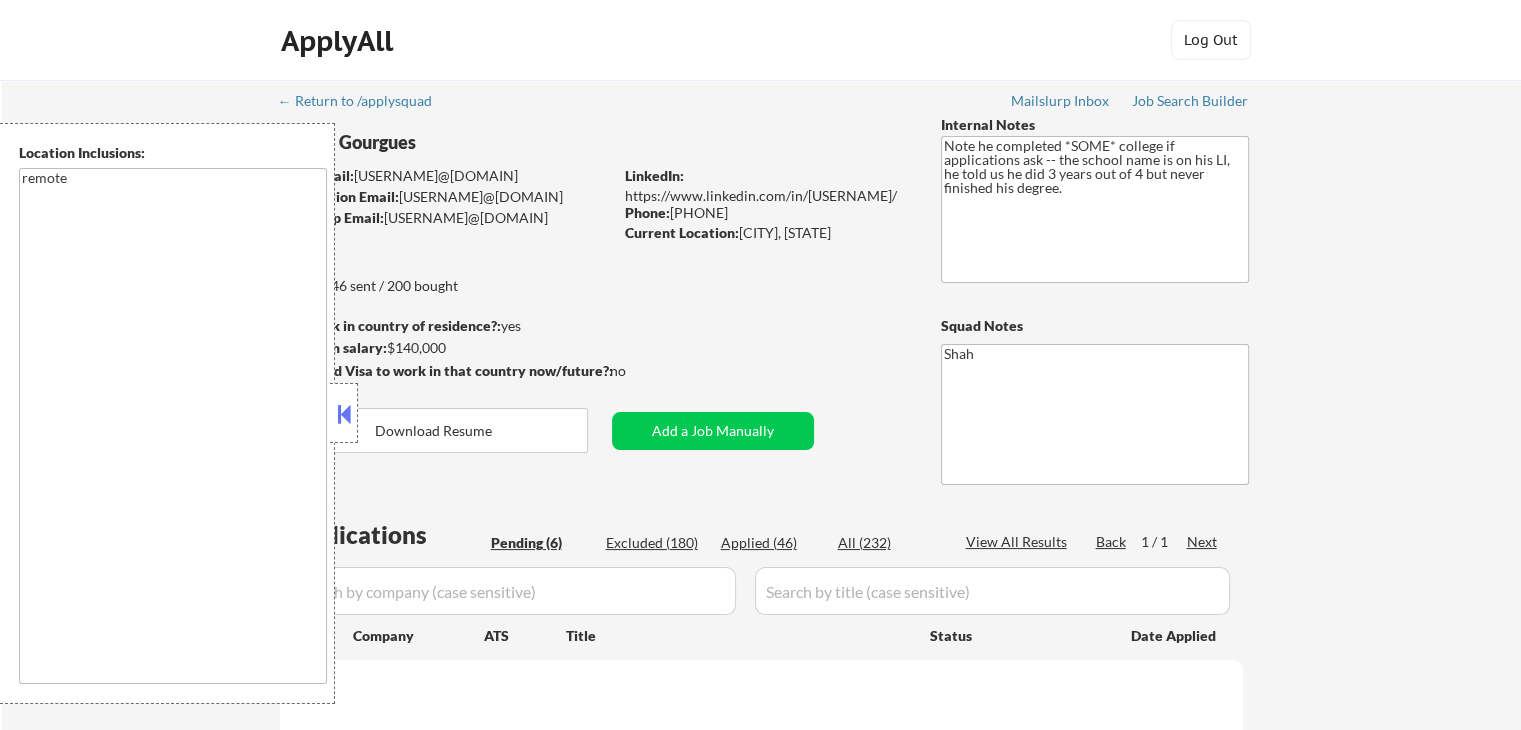 select on ""pending"" 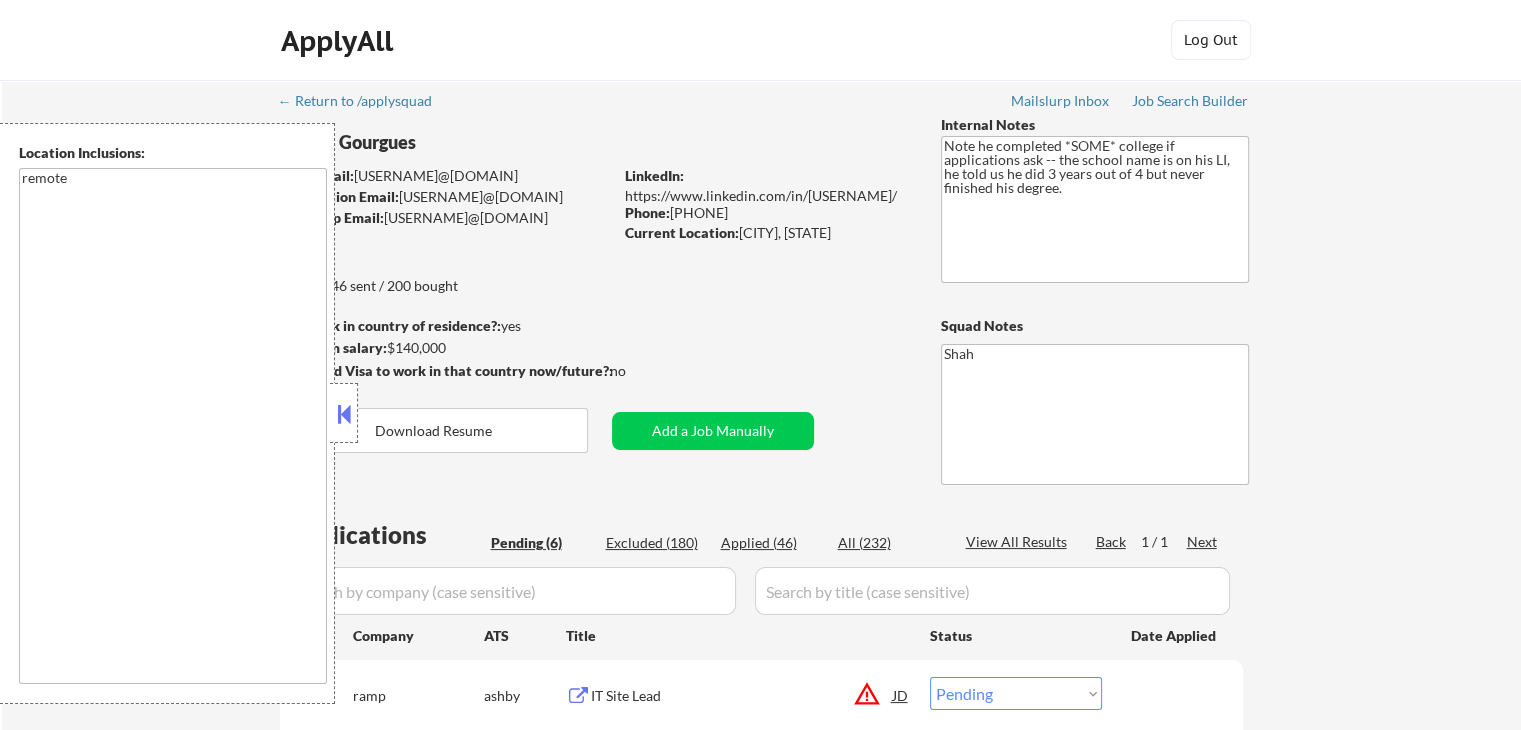 click at bounding box center [344, 414] 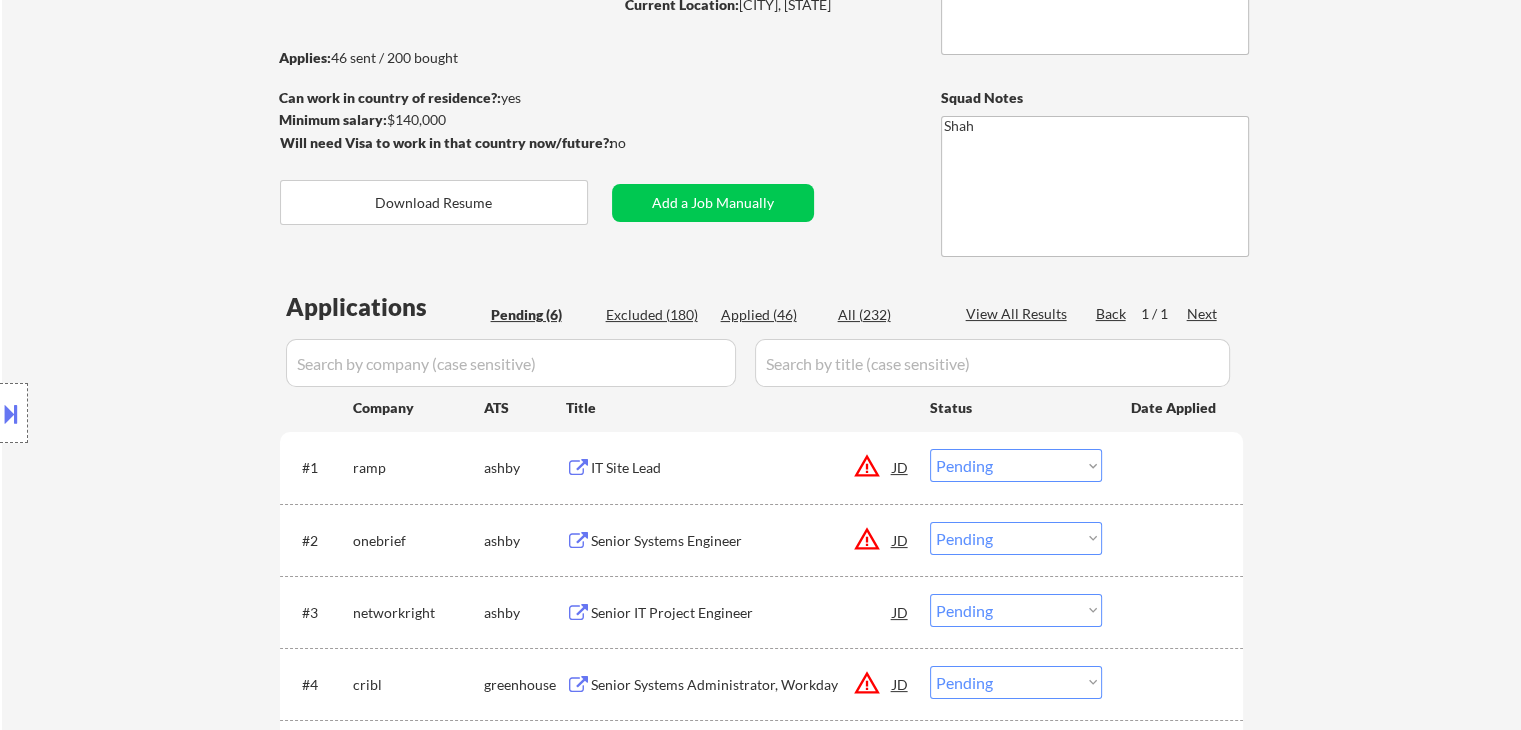 scroll, scrollTop: 400, scrollLeft: 0, axis: vertical 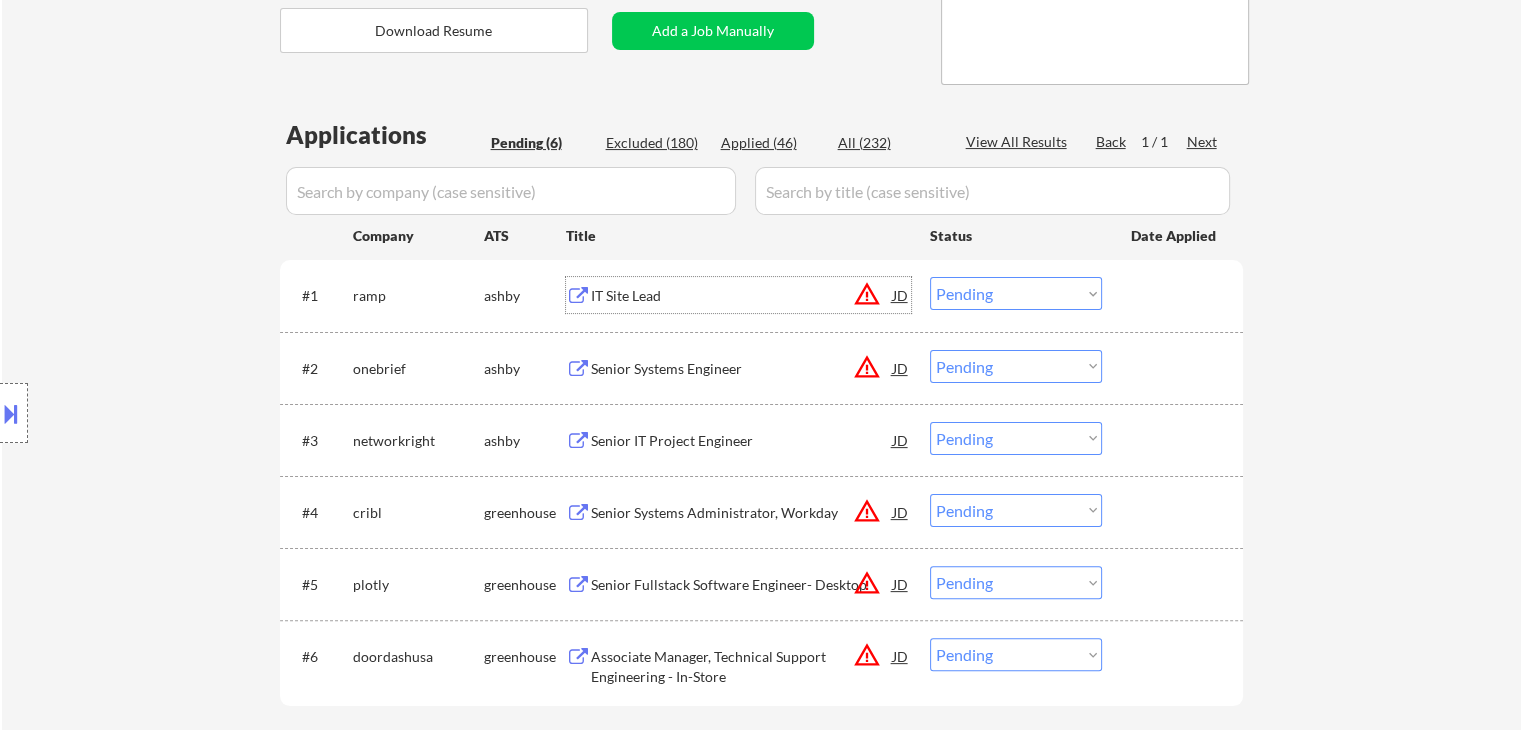 click on "IT Site Lead" at bounding box center [742, 296] 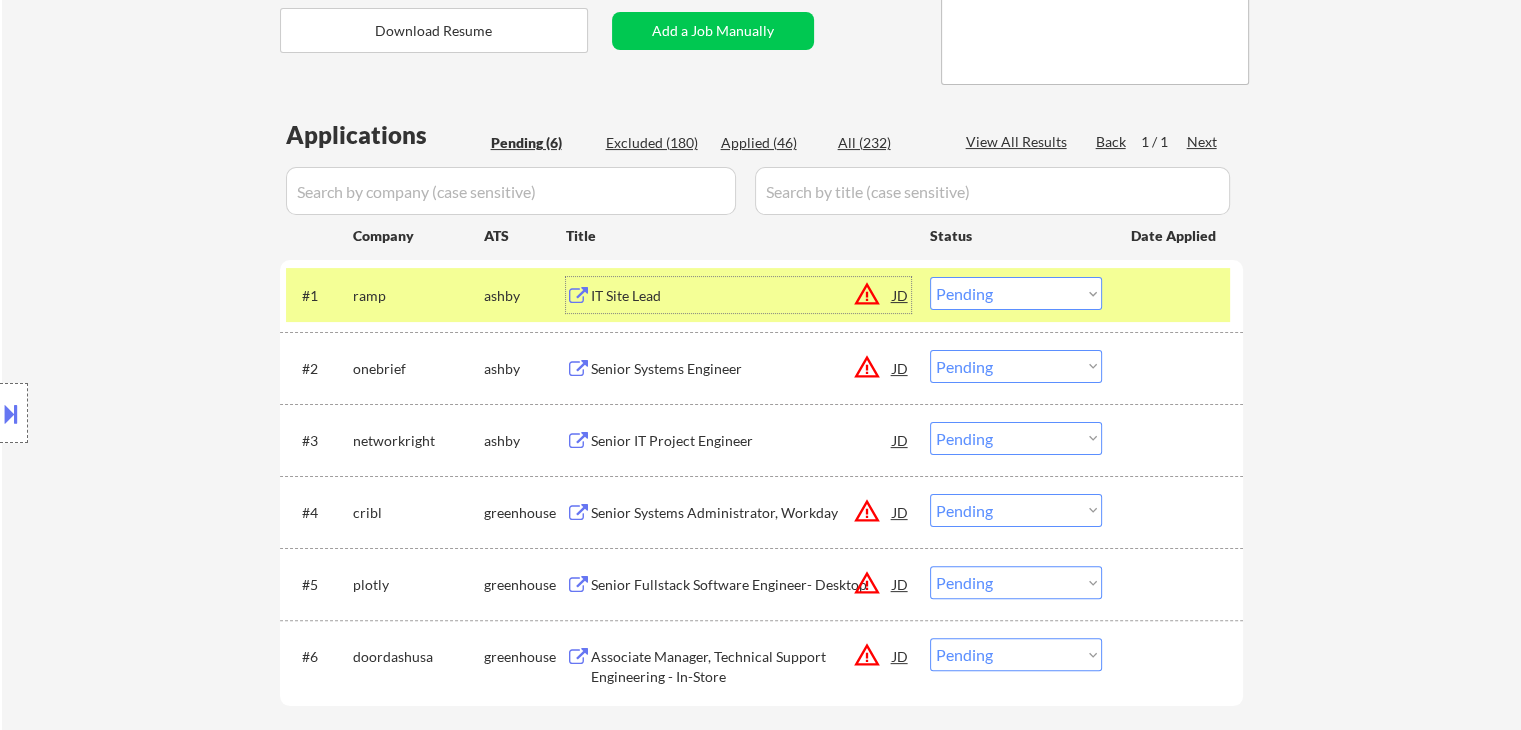 click on "Senior Systems Engineer" at bounding box center [742, 369] 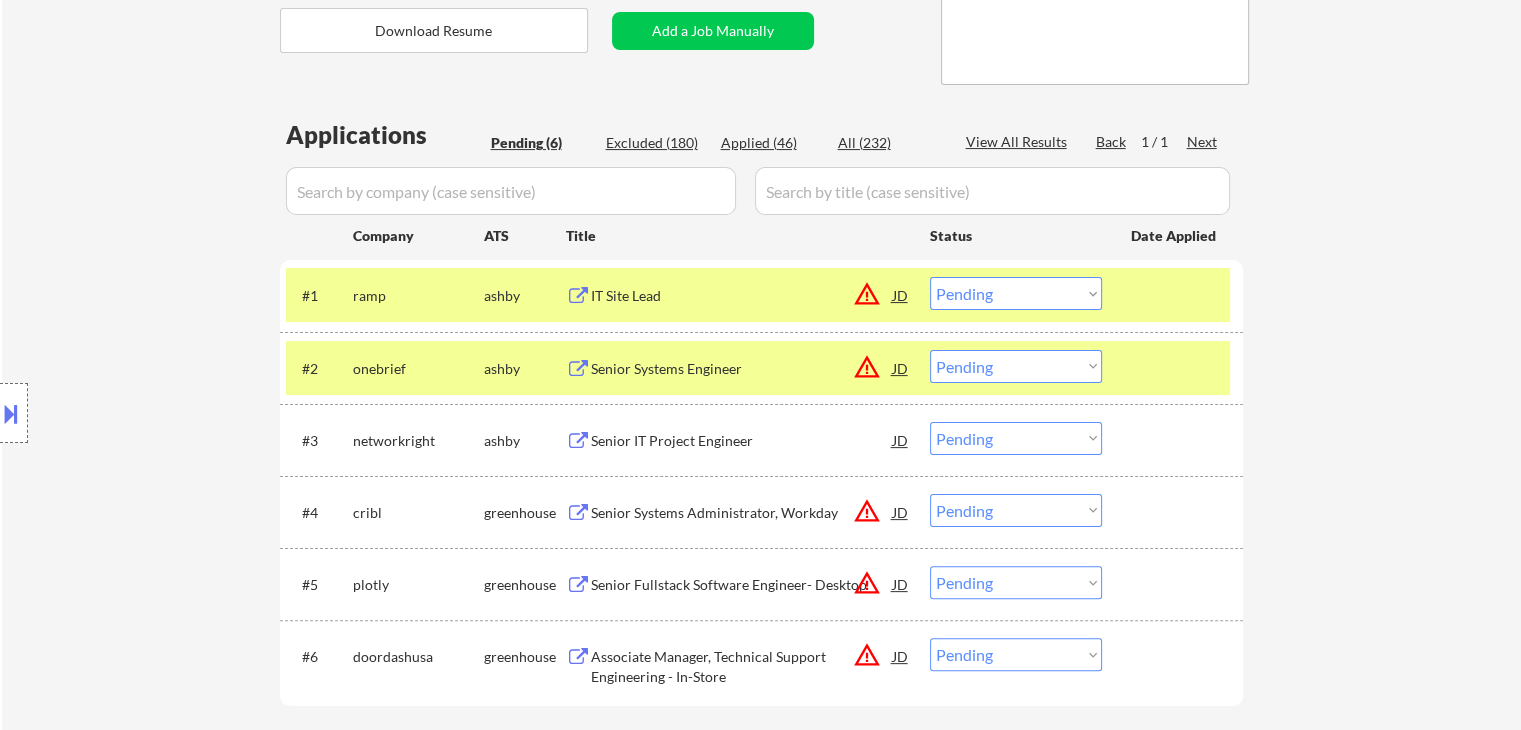click on "Senior IT Project Engineer" at bounding box center [742, 441] 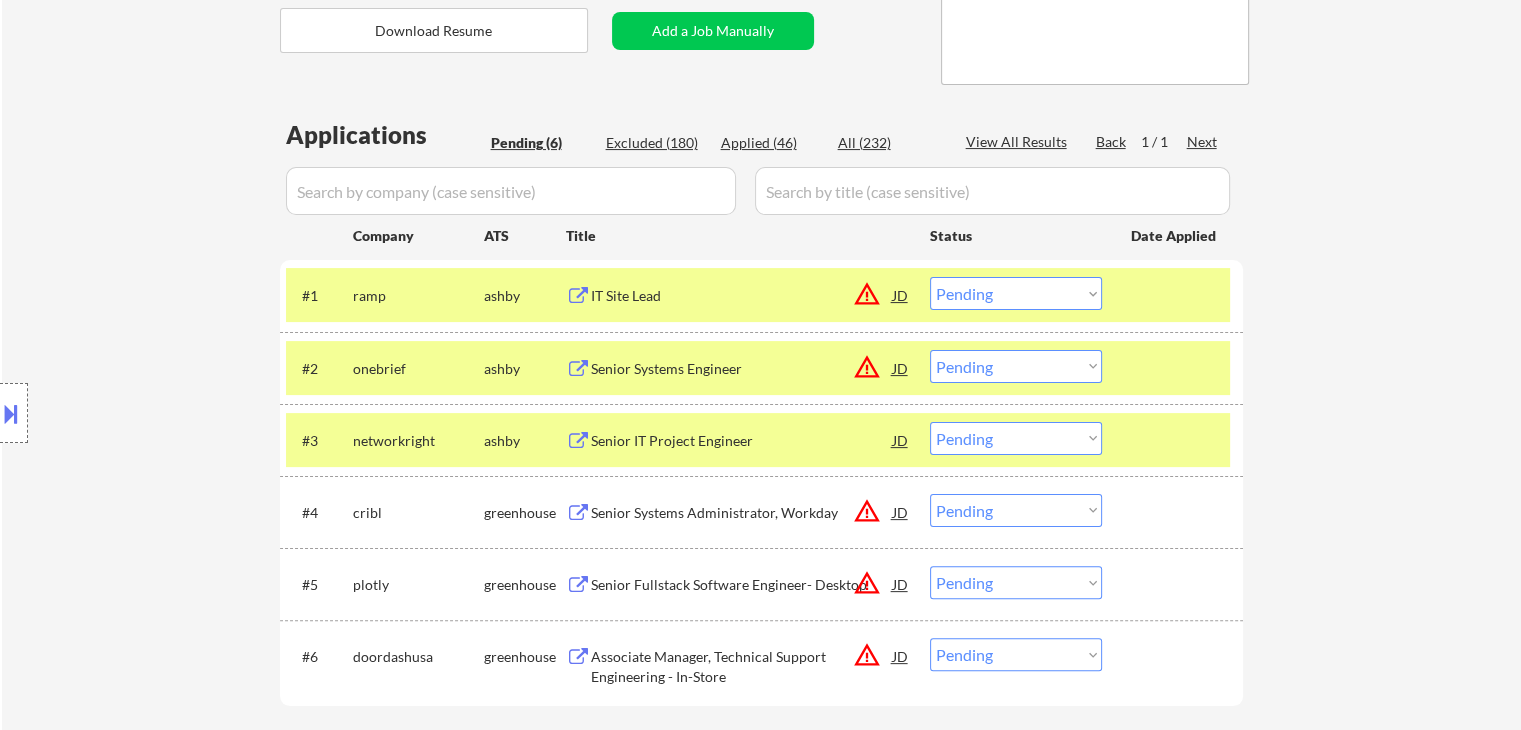 scroll, scrollTop: 500, scrollLeft: 0, axis: vertical 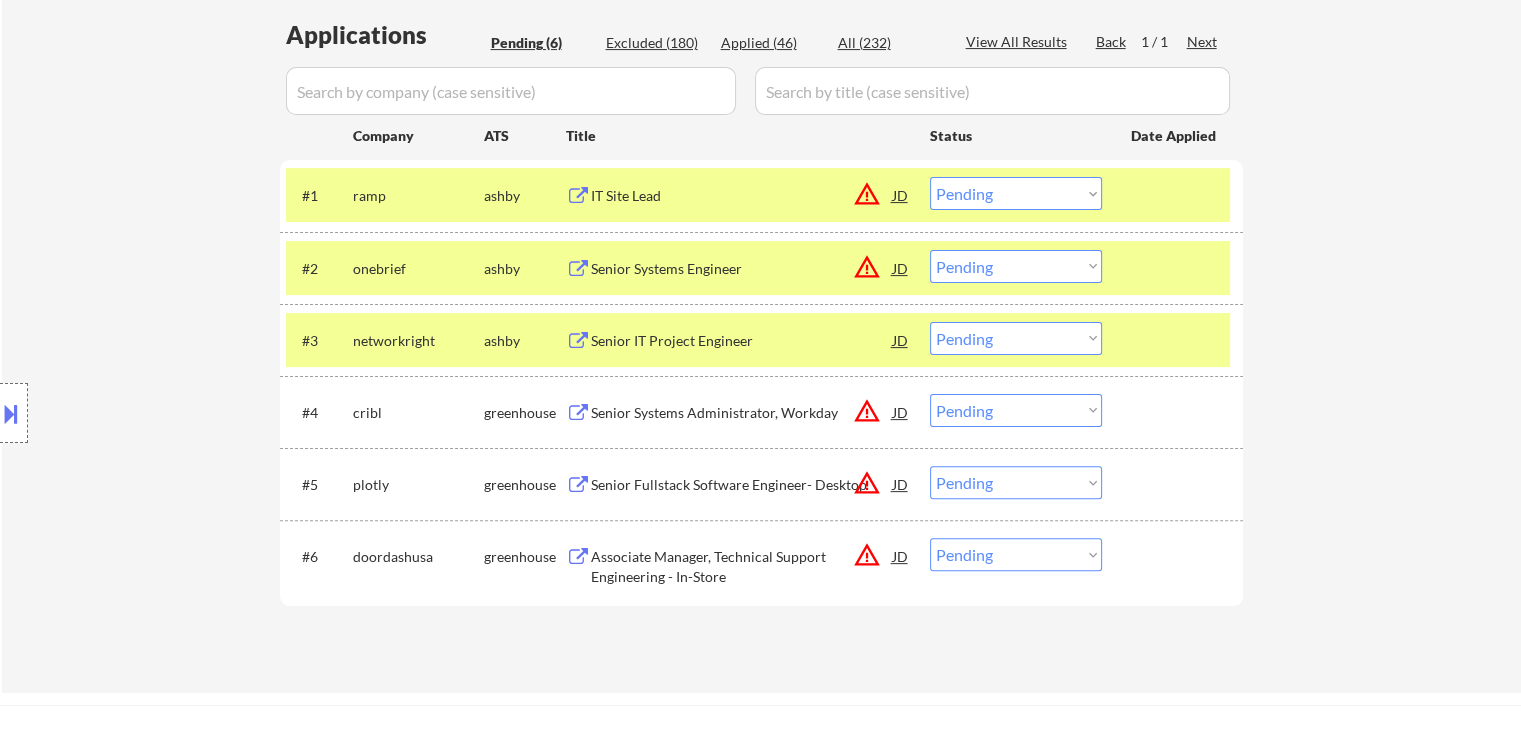 click on "Senior Systems Administrator, Workday" at bounding box center [742, 413] 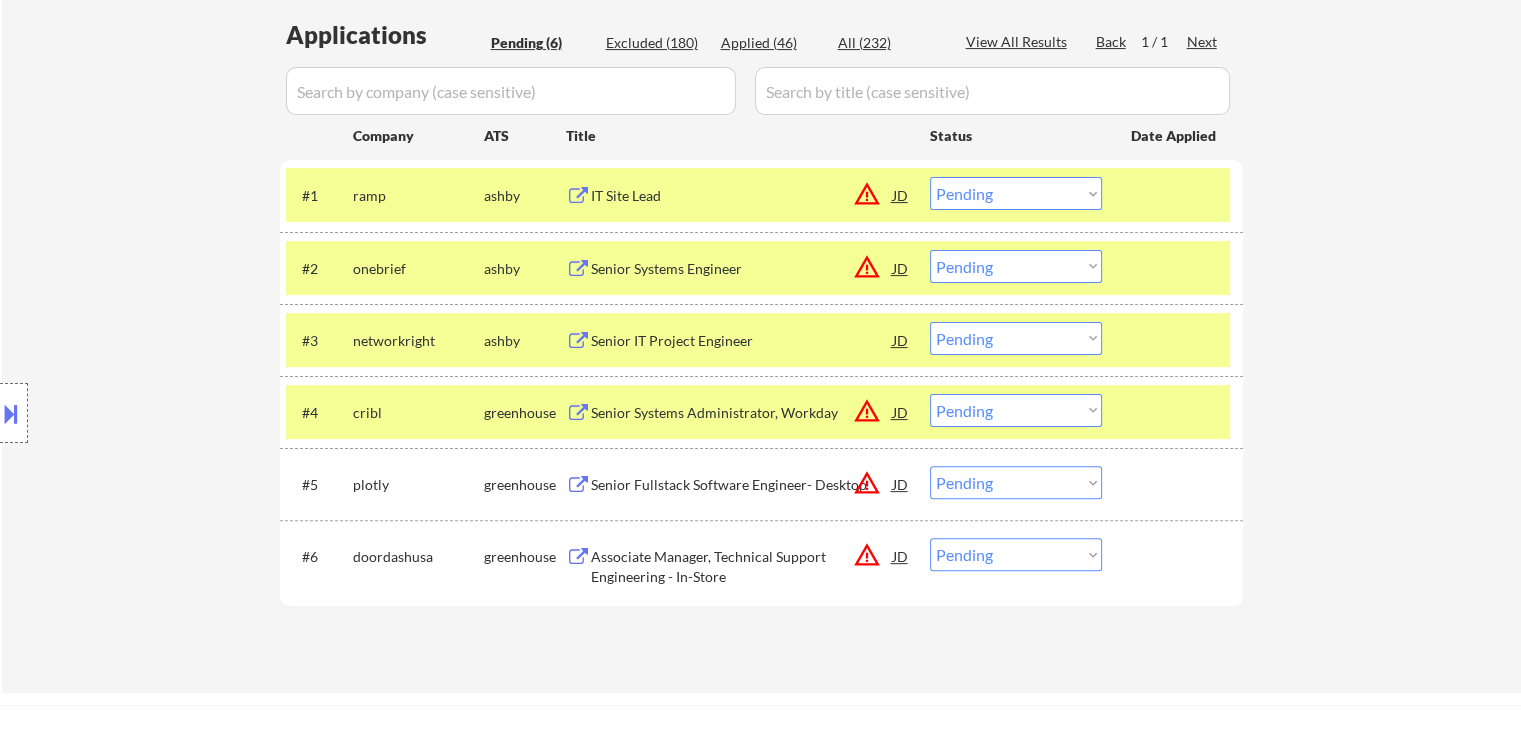 click on "Senior Fullstack Software Engineer- Desktop" at bounding box center [742, 485] 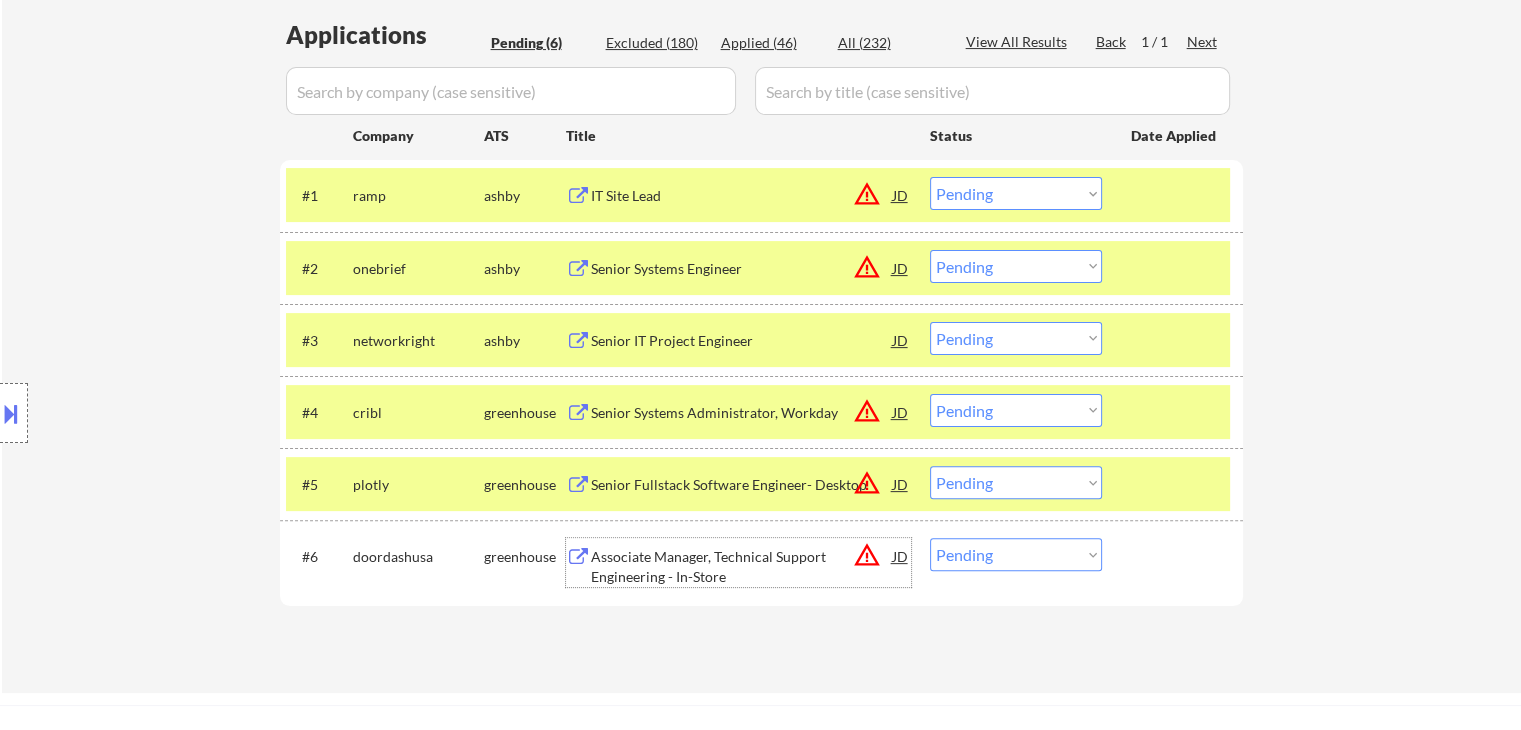 click on "Associate Manager, Technical Support Engineering - In-Store" at bounding box center (742, 566) 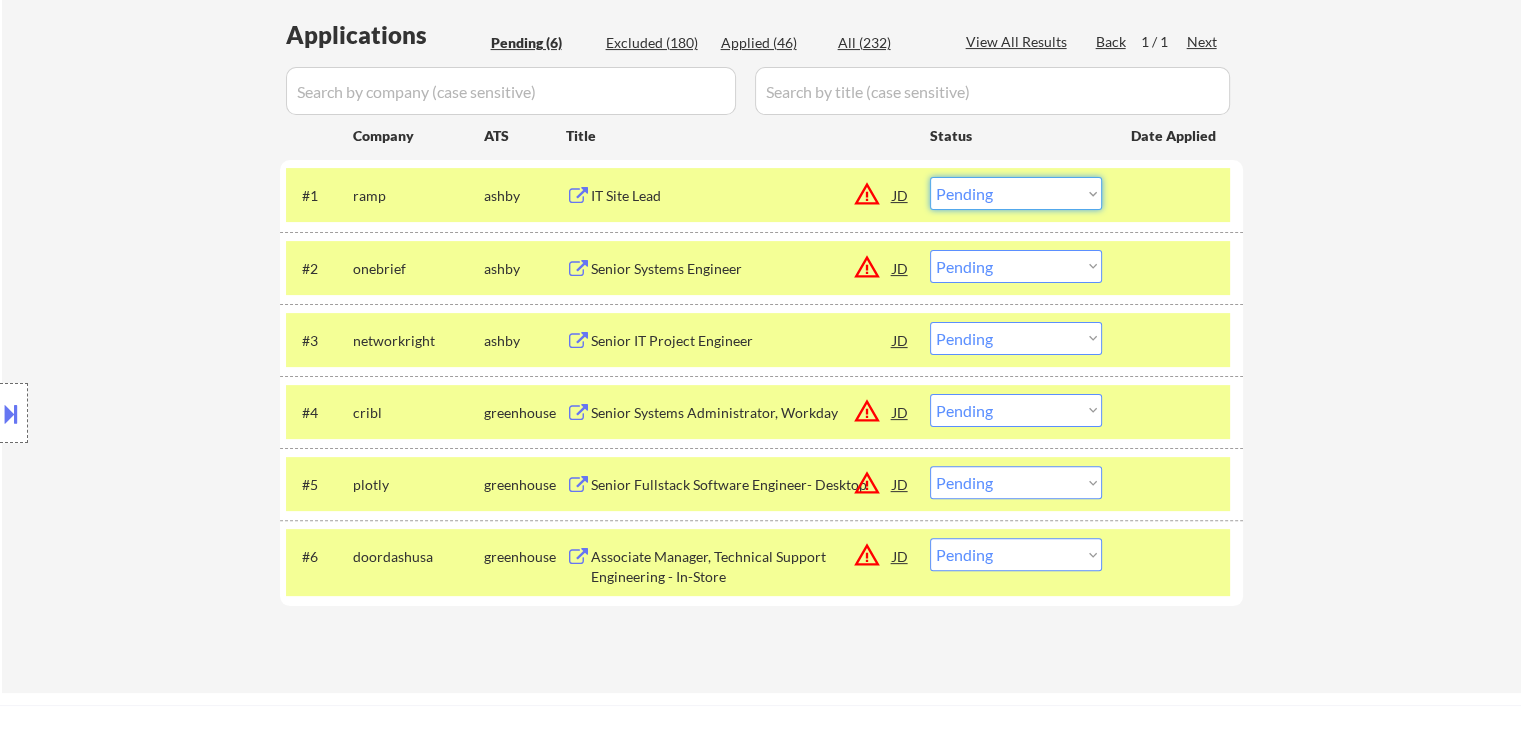 click on "Choose an option... Pending Applied Excluded (Questions) Excluded (Expired) Excluded (Location) Excluded (Bad Match) Excluded (Blocklist) Excluded (Salary) Excluded (Other)" at bounding box center (1016, 193) 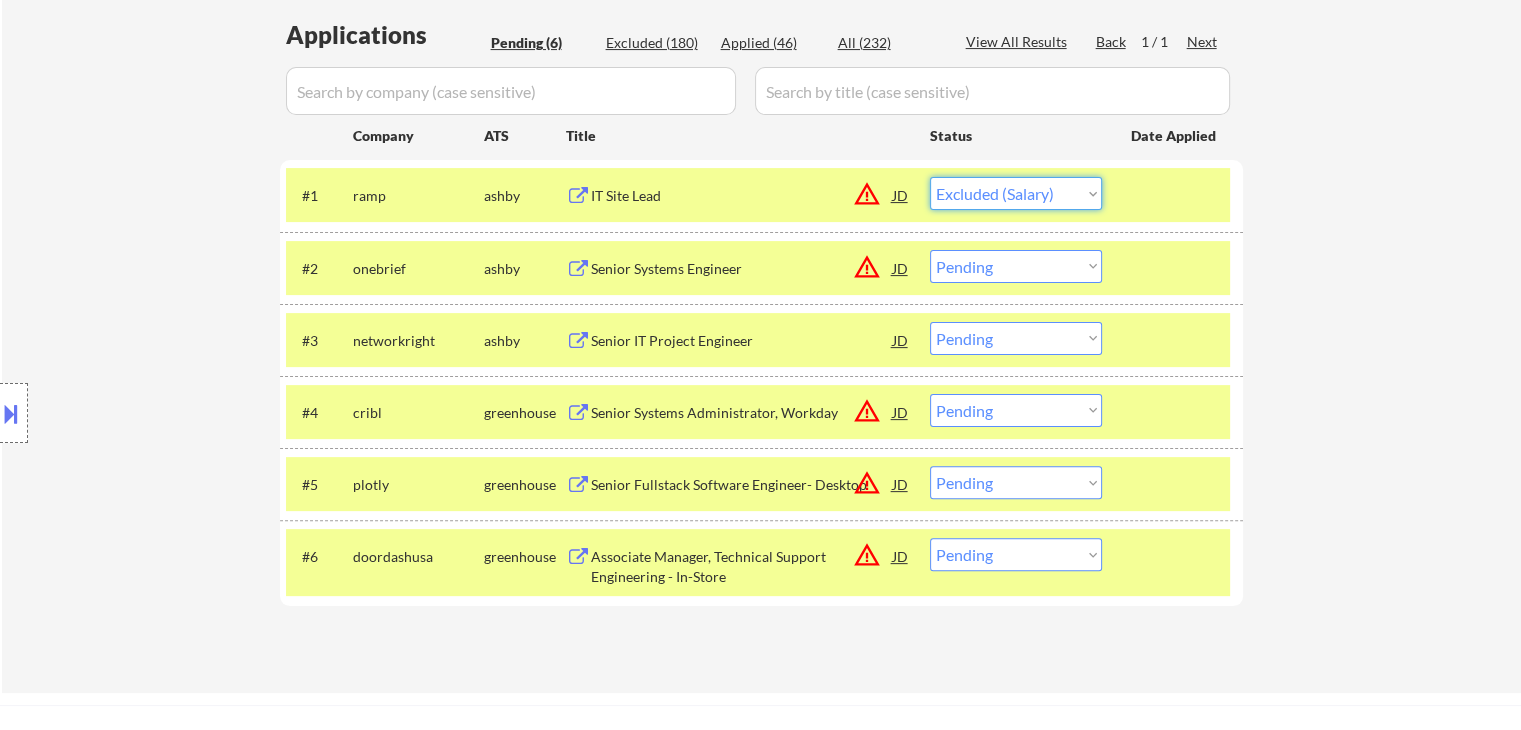 click on "Choose an option... Pending Applied Excluded (Questions) Excluded (Expired) Excluded (Location) Excluded (Bad Match) Excluded (Blocklist) Excluded (Salary) Excluded (Other)" at bounding box center [1016, 193] 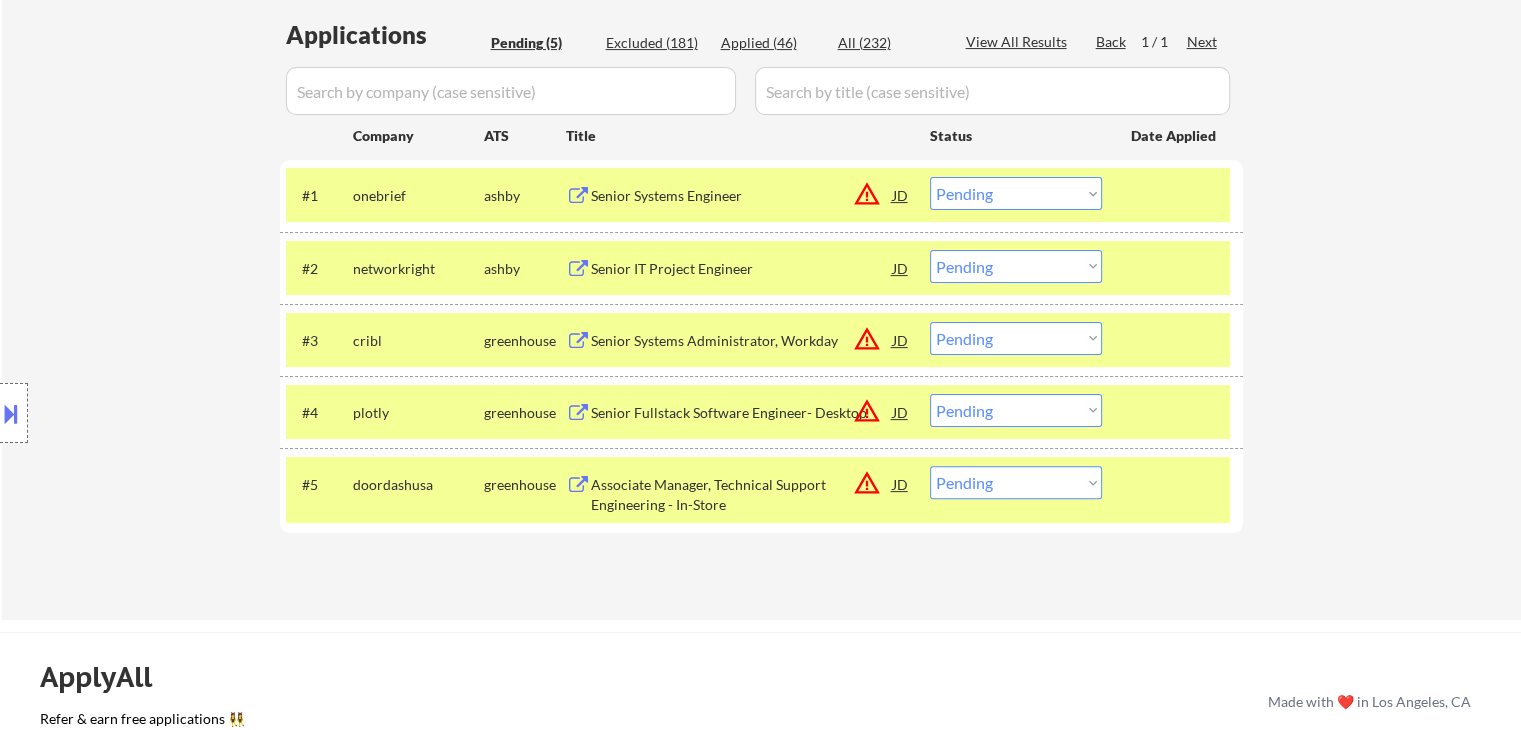 click on "Choose an option... Pending Applied Excluded (Questions) Excluded (Expired) Excluded (Location) Excluded (Bad Match) Excluded (Blocklist) Excluded (Salary) Excluded (Other)" at bounding box center [1016, 193] 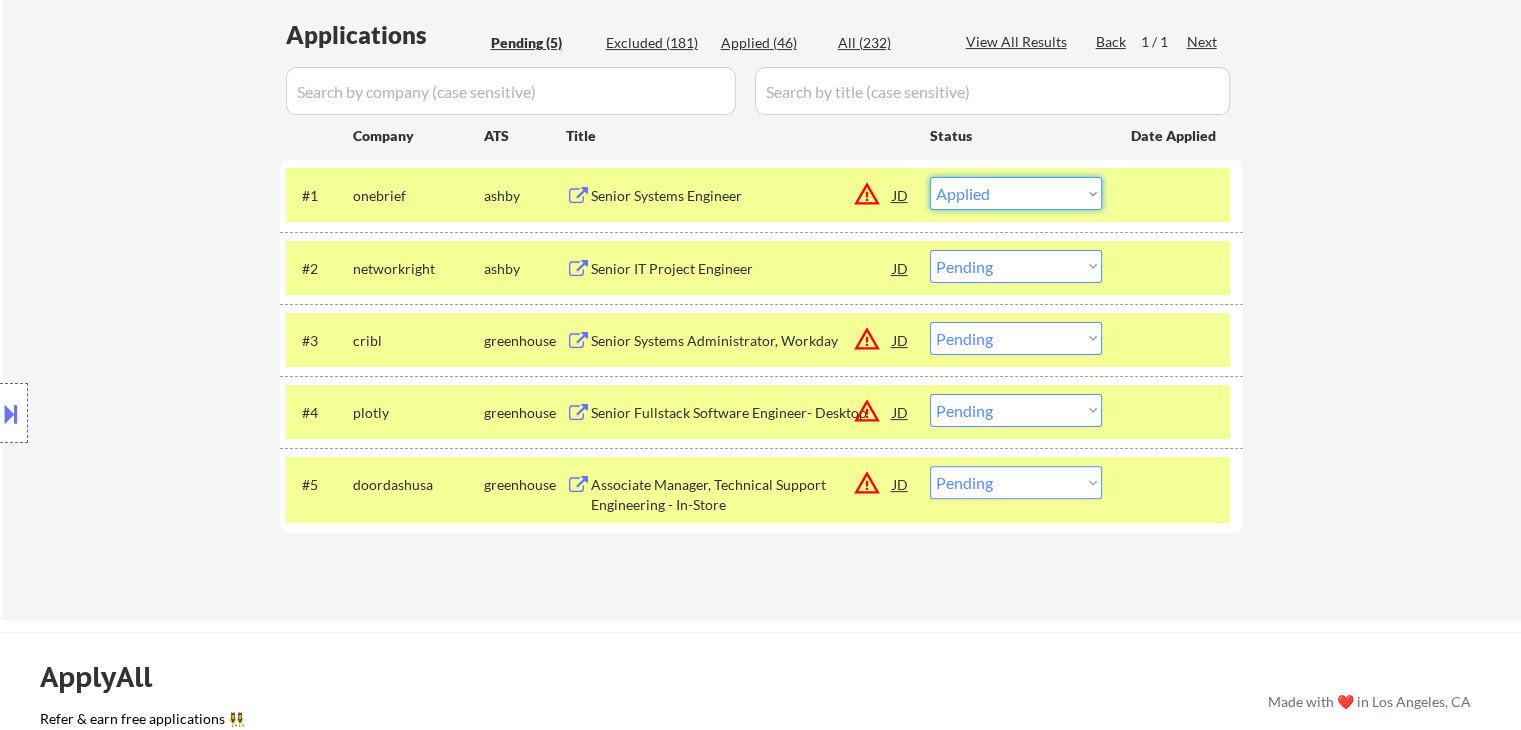 click on "Choose an option... Pending Applied Excluded (Questions) Excluded (Expired) Excluded (Location) Excluded (Bad Match) Excluded (Blocklist) Excluded (Salary) Excluded (Other)" at bounding box center [1016, 193] 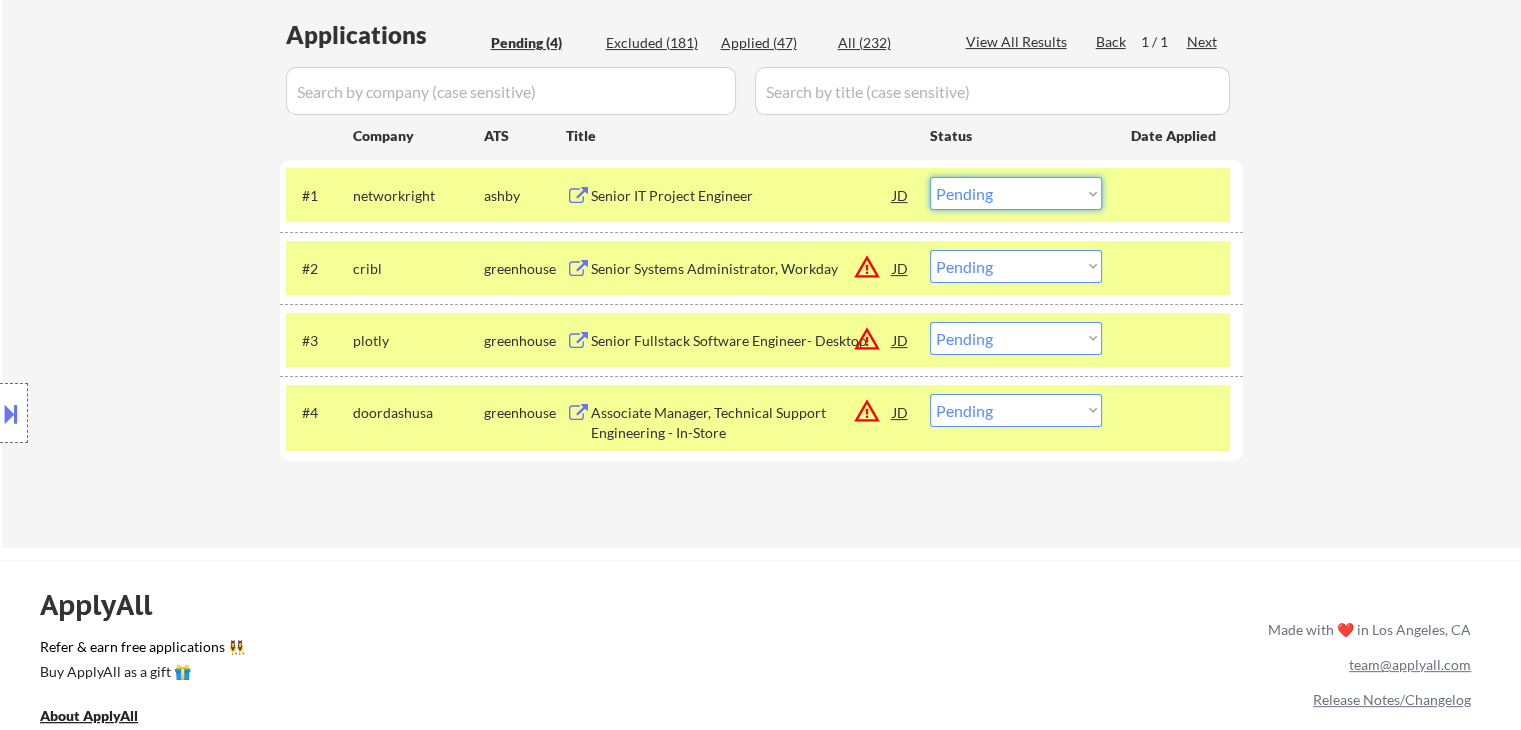 click on "Choose an option... Pending Applied Excluded (Questions) Excluded (Expired) Excluded (Location) Excluded (Bad Match) Excluded (Blocklist) Excluded (Salary) Excluded (Other)" at bounding box center (1016, 193) 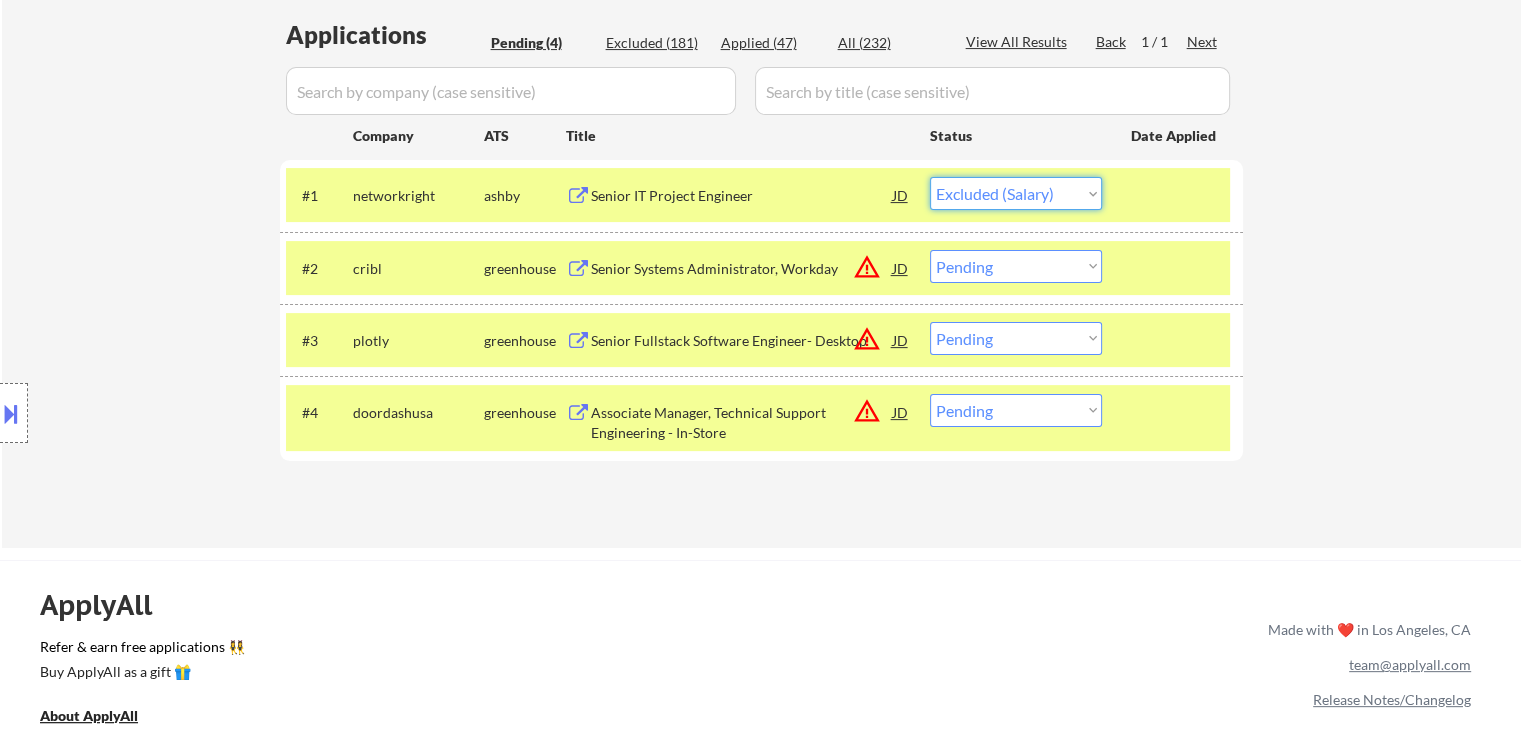 click on "Choose an option... Pending Applied Excluded (Questions) Excluded (Expired) Excluded (Location) Excluded (Bad Match) Excluded (Blocklist) Excluded (Salary) Excluded (Other)" at bounding box center (1016, 193) 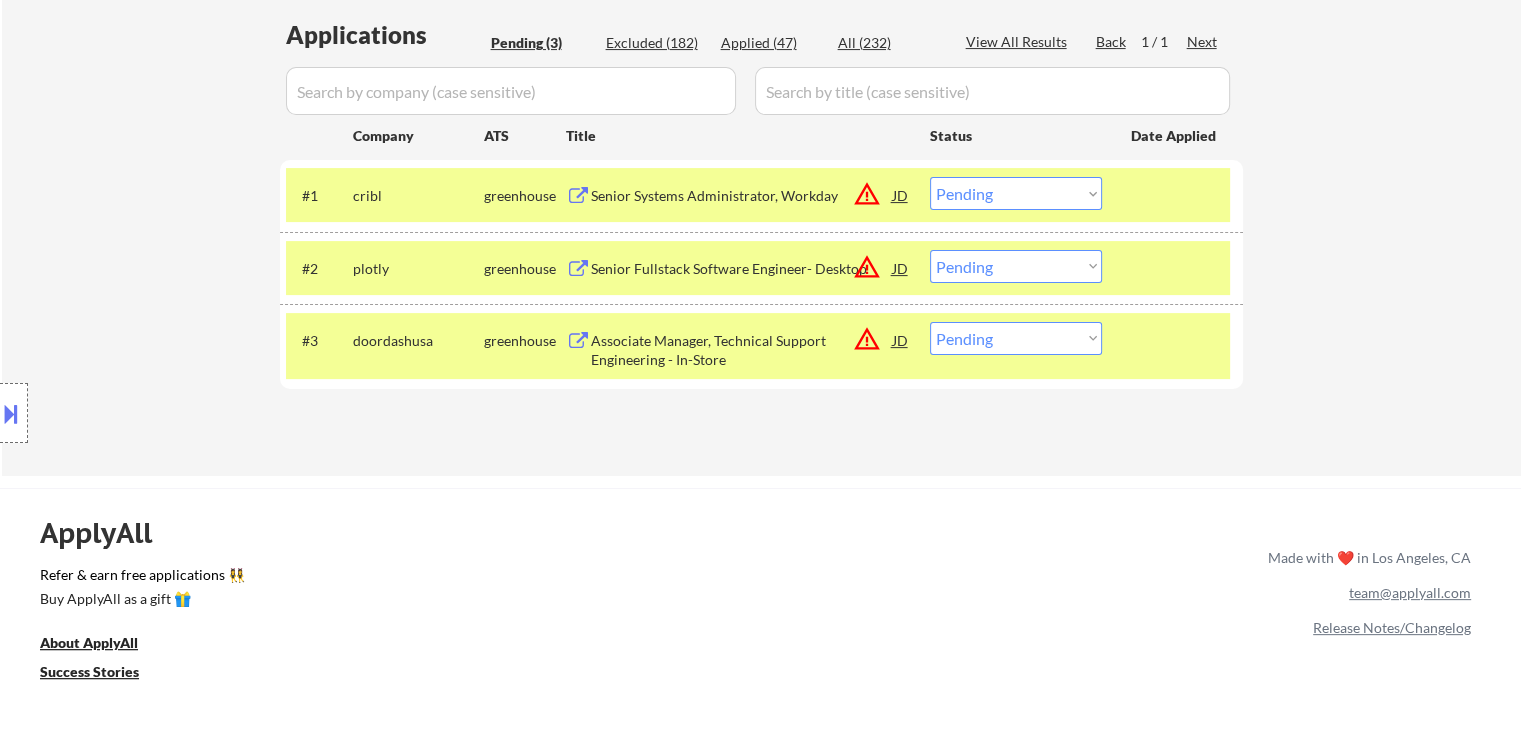 click on "Choose an option... Pending Applied Excluded (Questions) Excluded (Expired) Excluded (Location) Excluded (Bad Match) Excluded (Blocklist) Excluded (Salary) Excluded (Other)" at bounding box center (1016, 193) 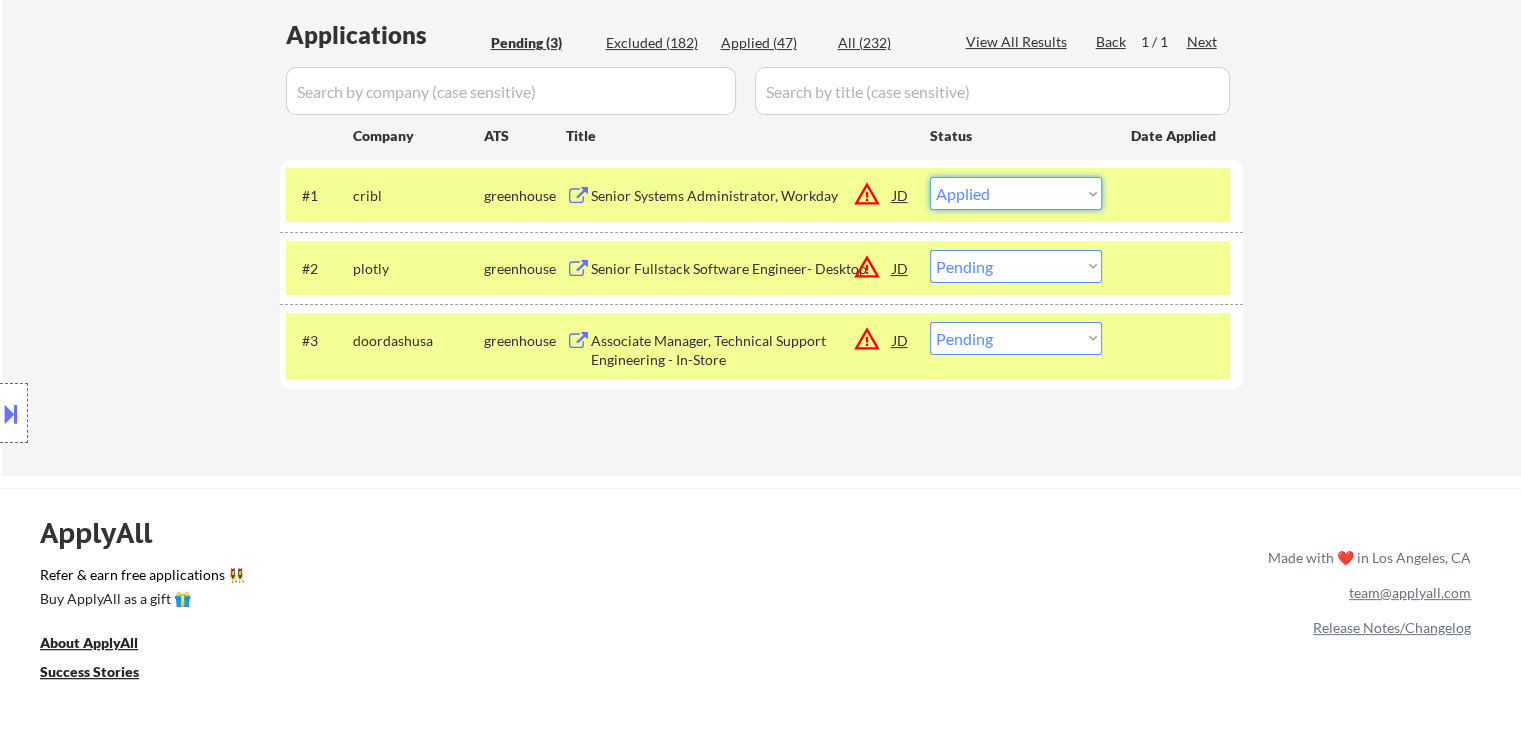 click on "Choose an option... Pending Applied Excluded (Questions) Excluded (Expired) Excluded (Location) Excluded (Bad Match) Excluded (Blocklist) Excluded (Salary) Excluded (Other)" at bounding box center (1016, 193) 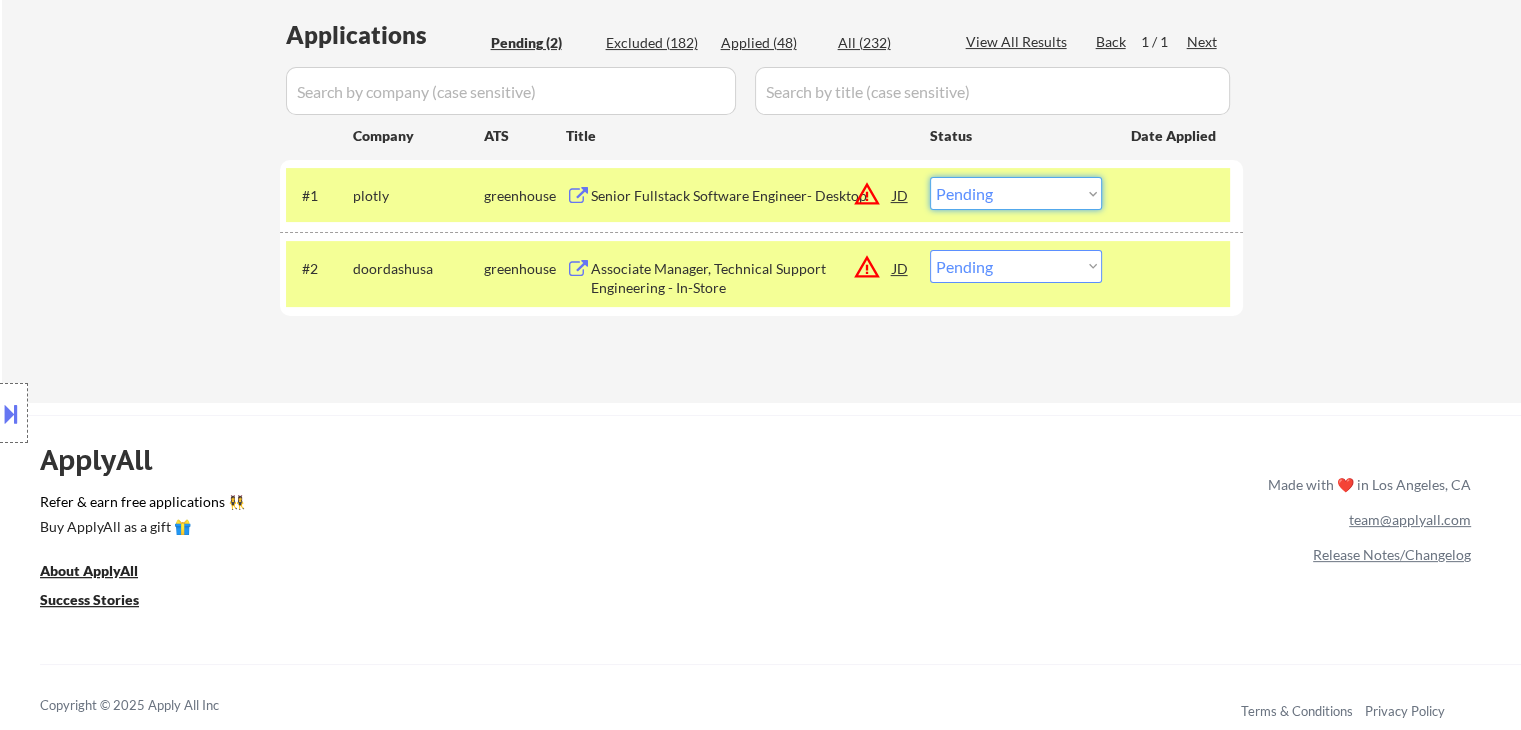 click on "Choose an option... Pending Applied Excluded (Questions) Excluded (Expired) Excluded (Location) Excluded (Bad Match) Excluded (Blocklist) Excluded (Salary) Excluded (Other)" at bounding box center (1016, 193) 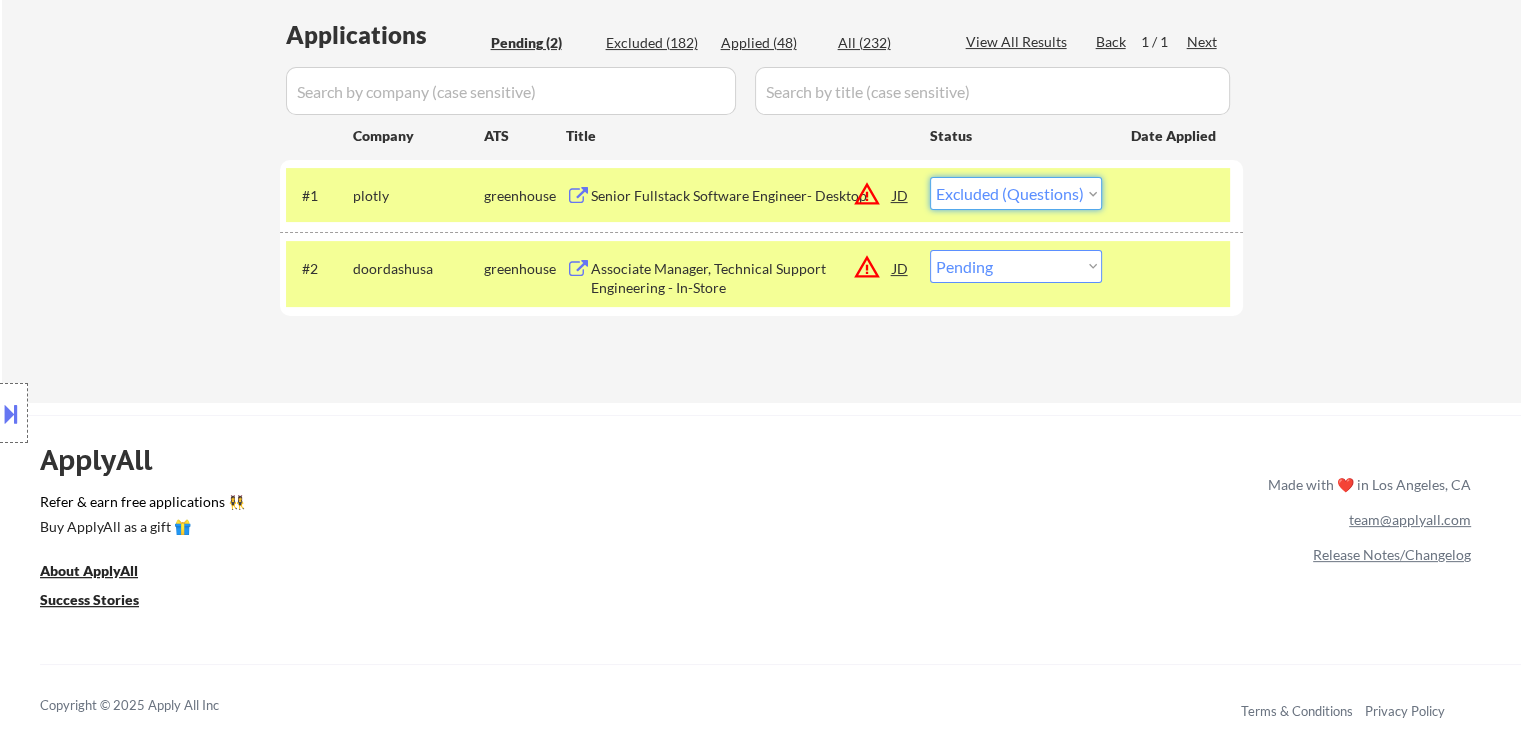 click on "Choose an option... Pending Applied Excluded (Questions) Excluded (Expired) Excluded (Location) Excluded (Bad Match) Excluded (Blocklist) Excluded (Salary) Excluded (Other)" at bounding box center [1016, 193] 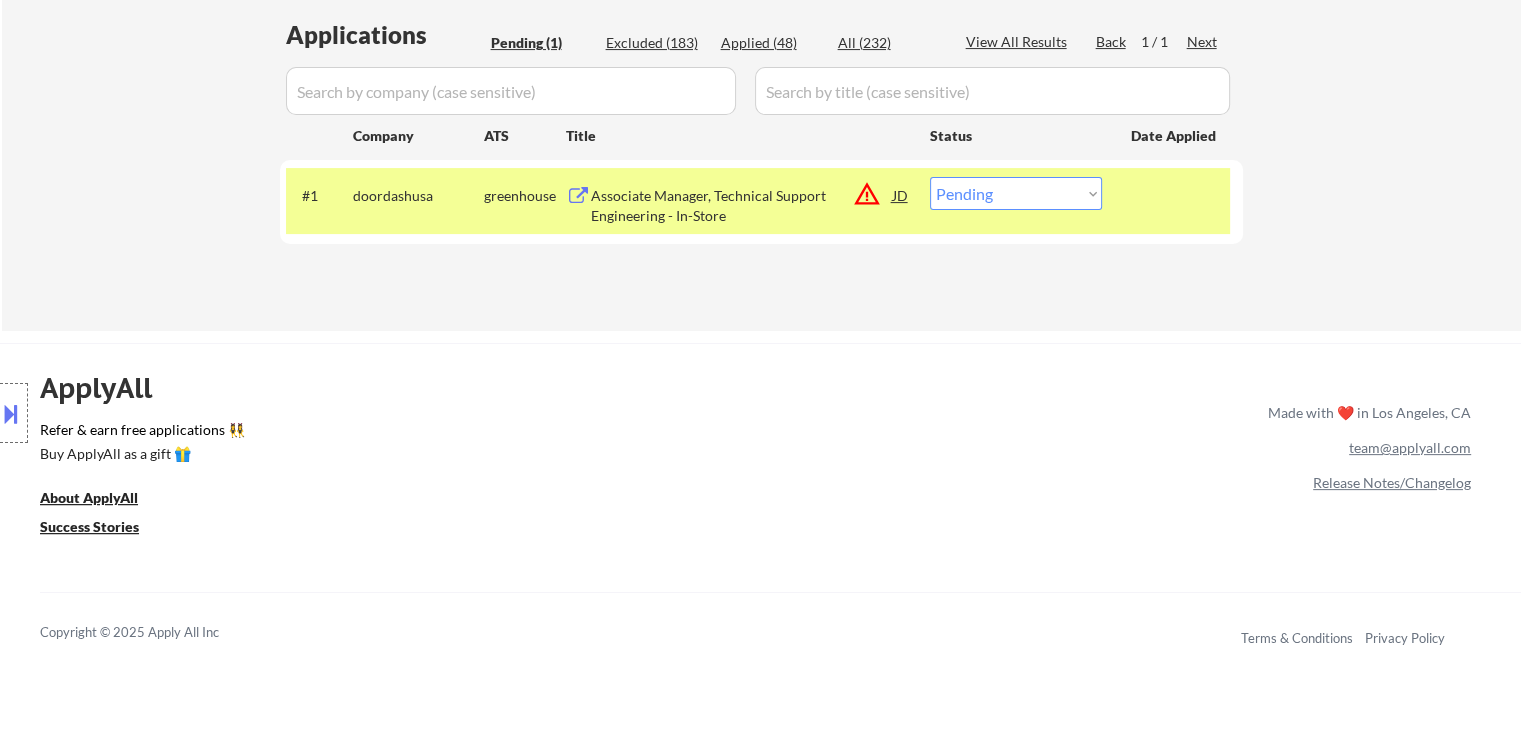 click on "Choose an option... Pending Applied Excluded (Questions) Excluded (Expired) Excluded (Location) Excluded (Bad Match) Excluded (Blocklist) Excluded (Salary) Excluded (Other)" at bounding box center (1016, 193) 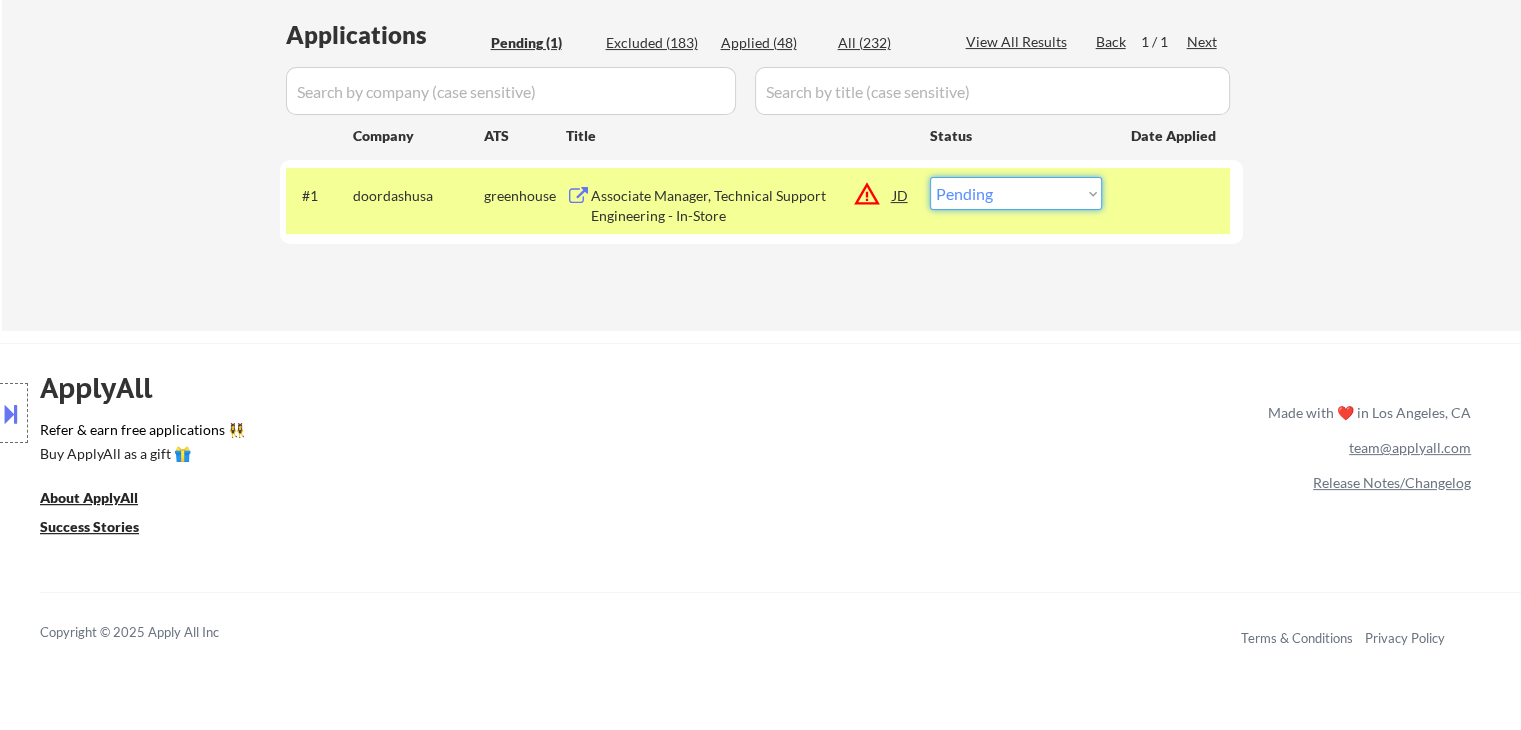 select on ""applied"" 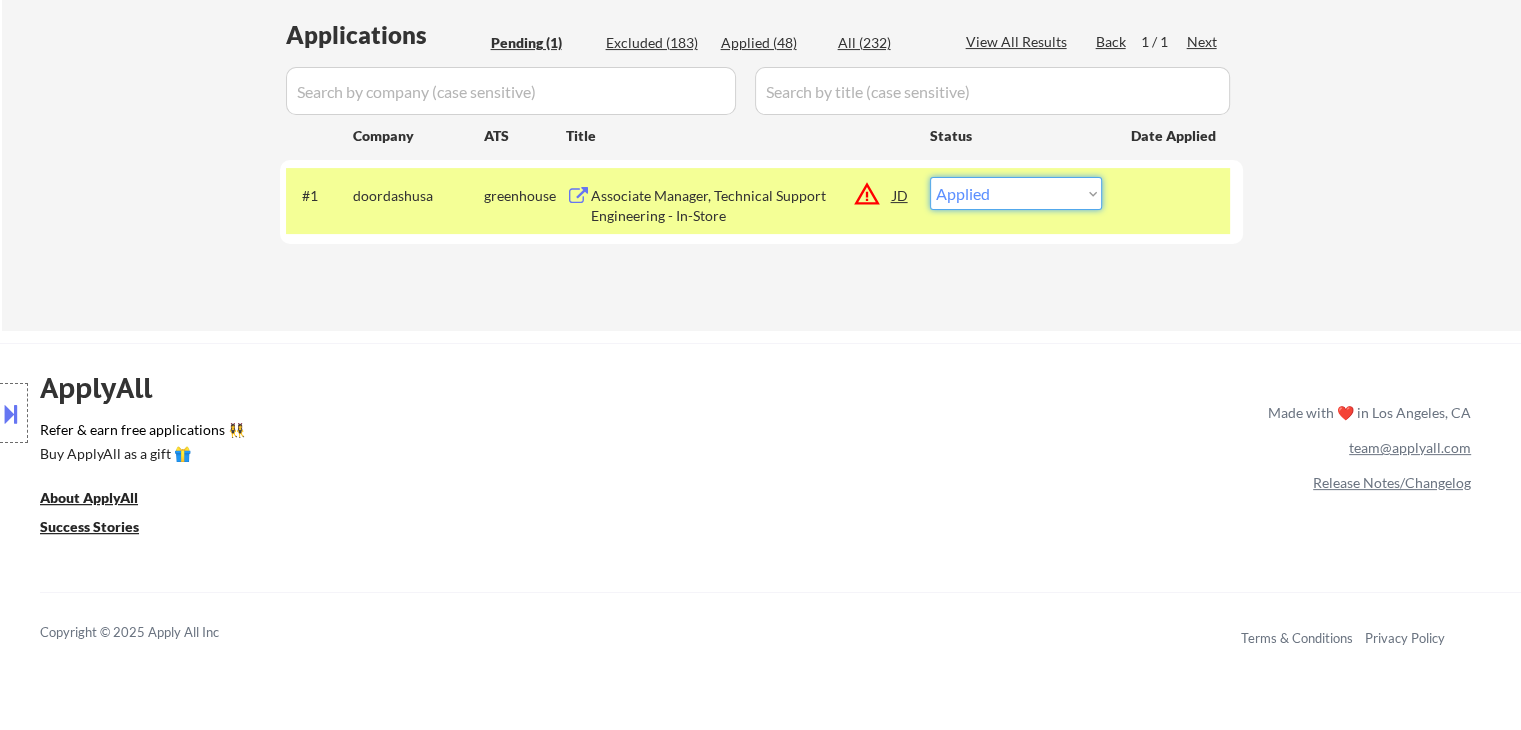 click on "Choose an option... Pending Applied Excluded (Questions) Excluded (Expired) Excluded (Location) Excluded (Bad Match) Excluded (Blocklist) Excluded (Salary) Excluded (Other)" at bounding box center (1016, 193) 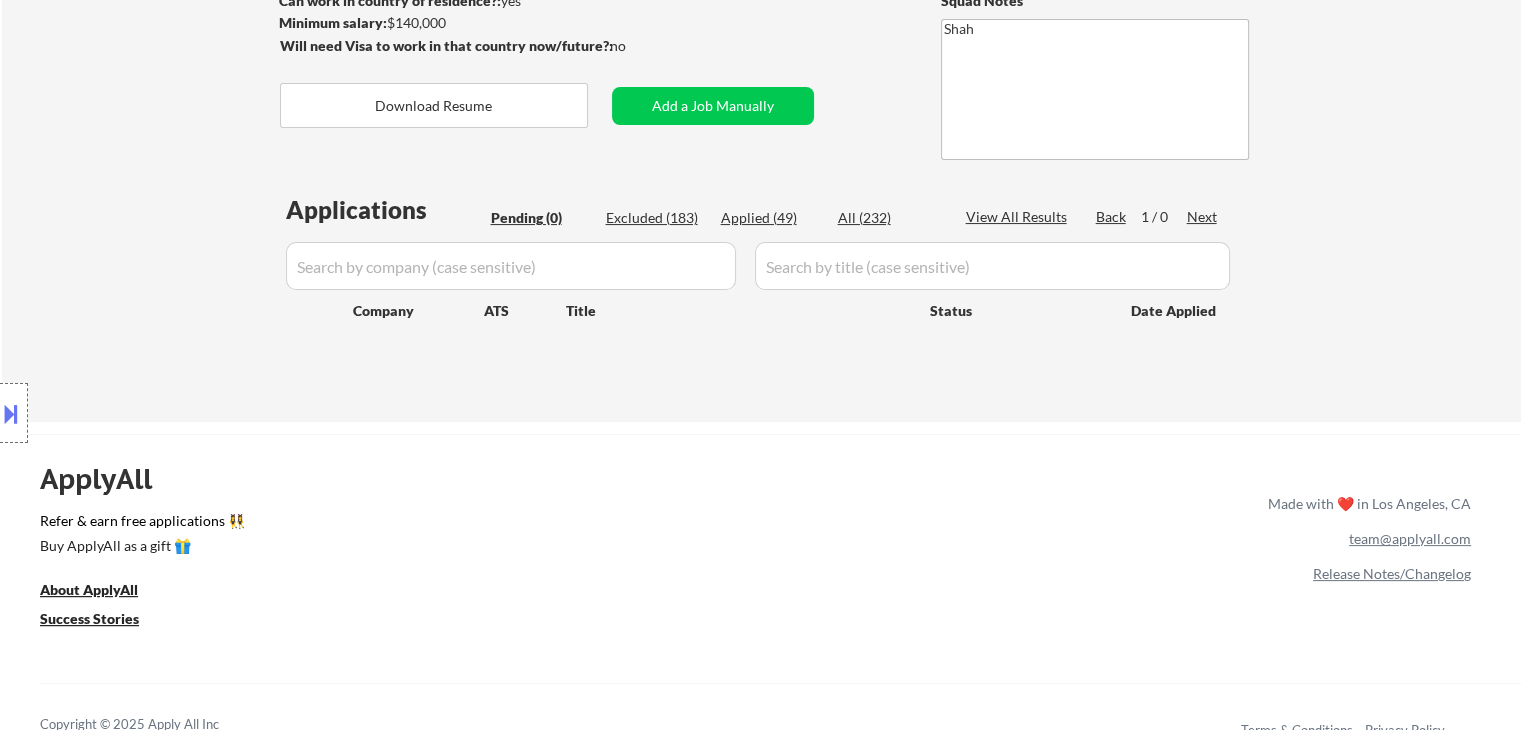 scroll, scrollTop: 100, scrollLeft: 0, axis: vertical 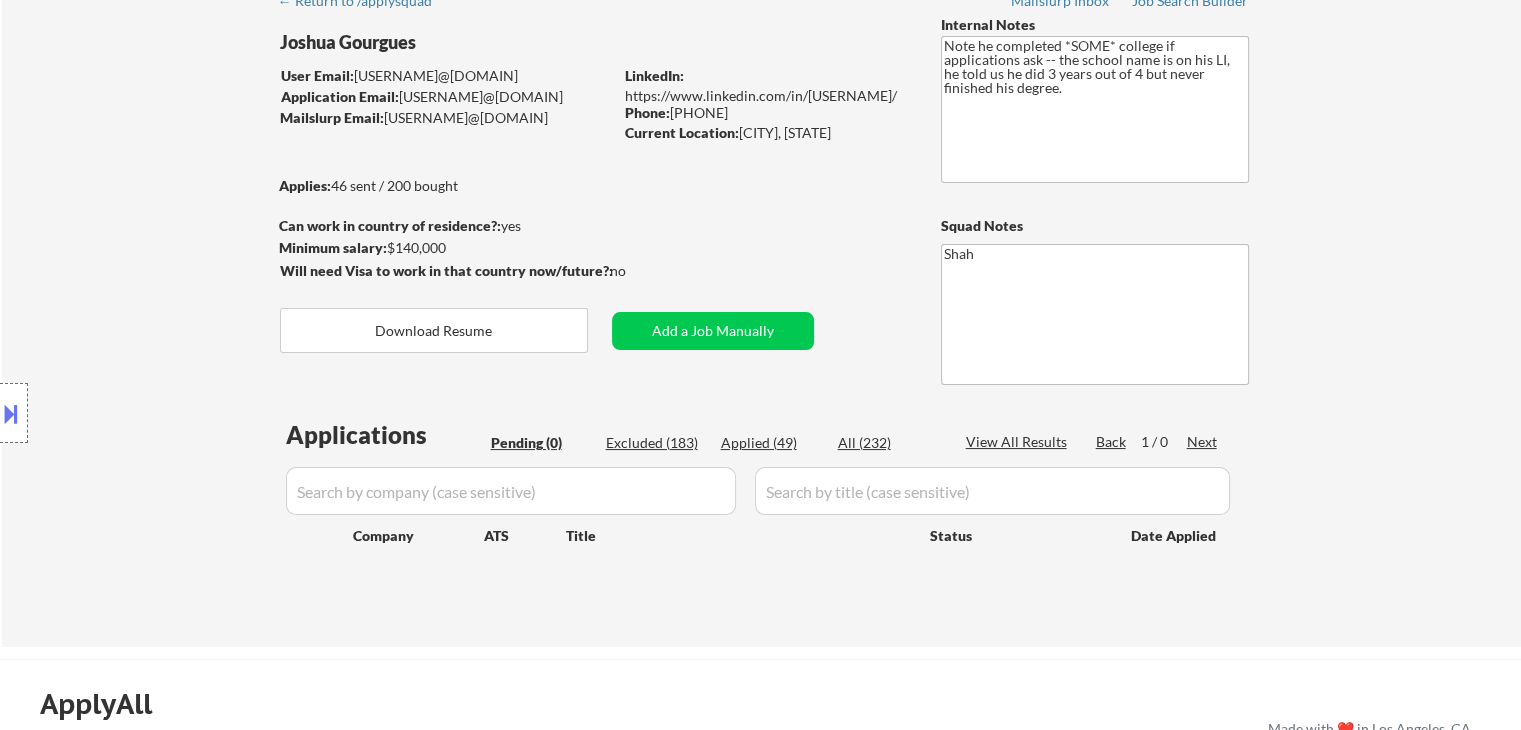 click on "Applied (49)" at bounding box center [771, 443] 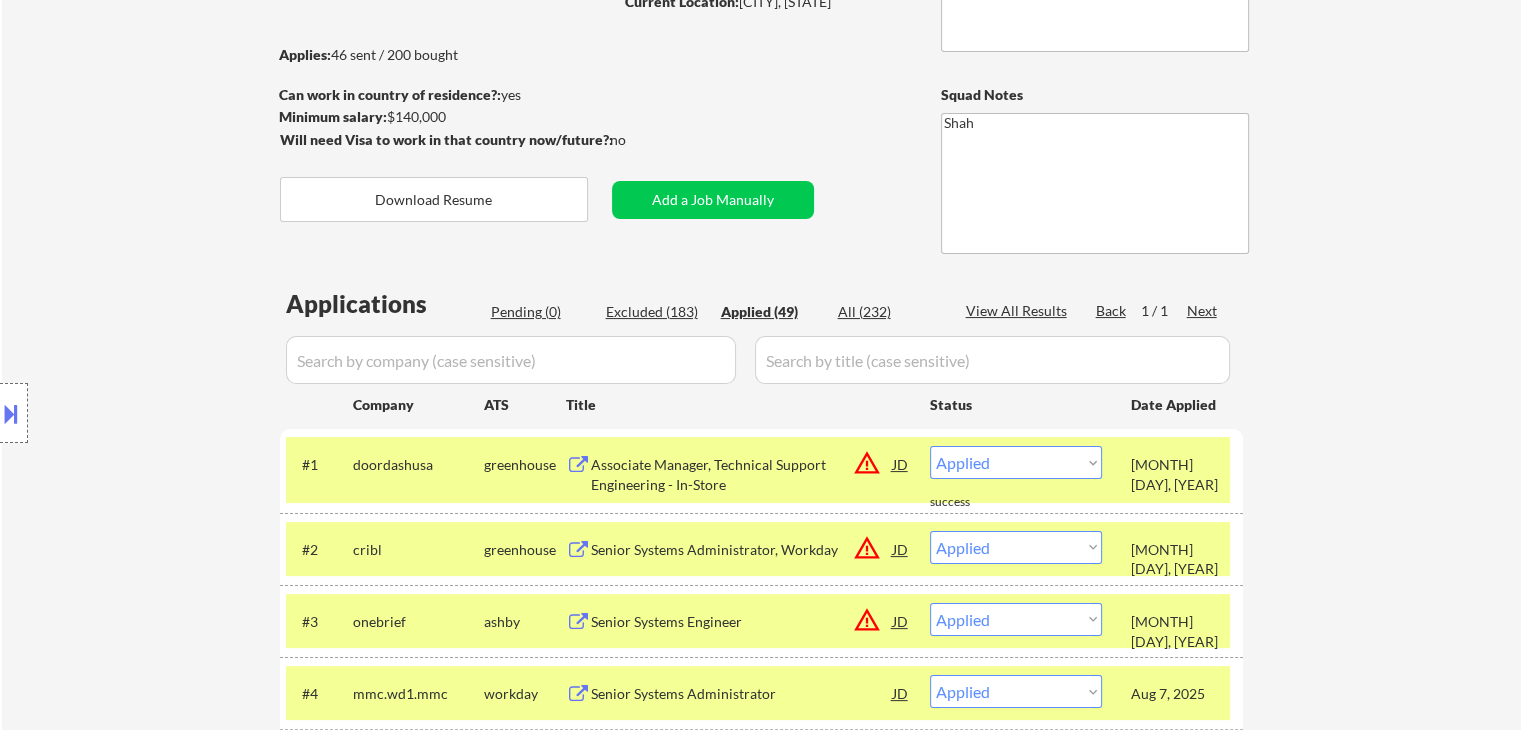 scroll, scrollTop: 200, scrollLeft: 0, axis: vertical 